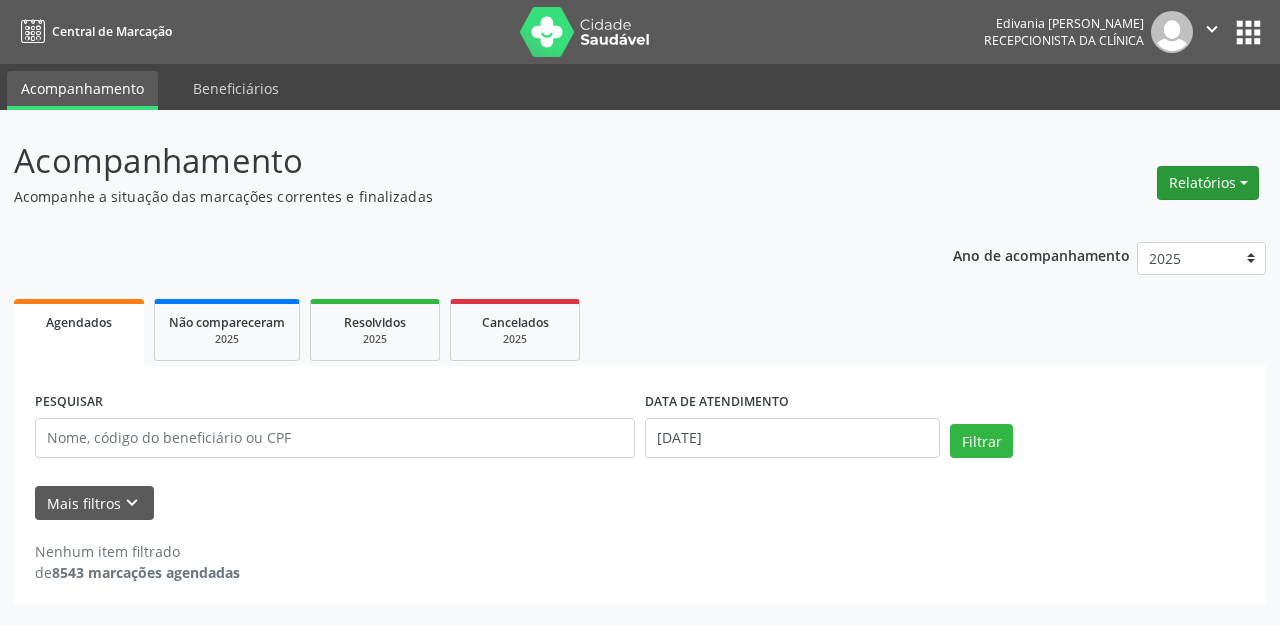 scroll, scrollTop: 0, scrollLeft: 0, axis: both 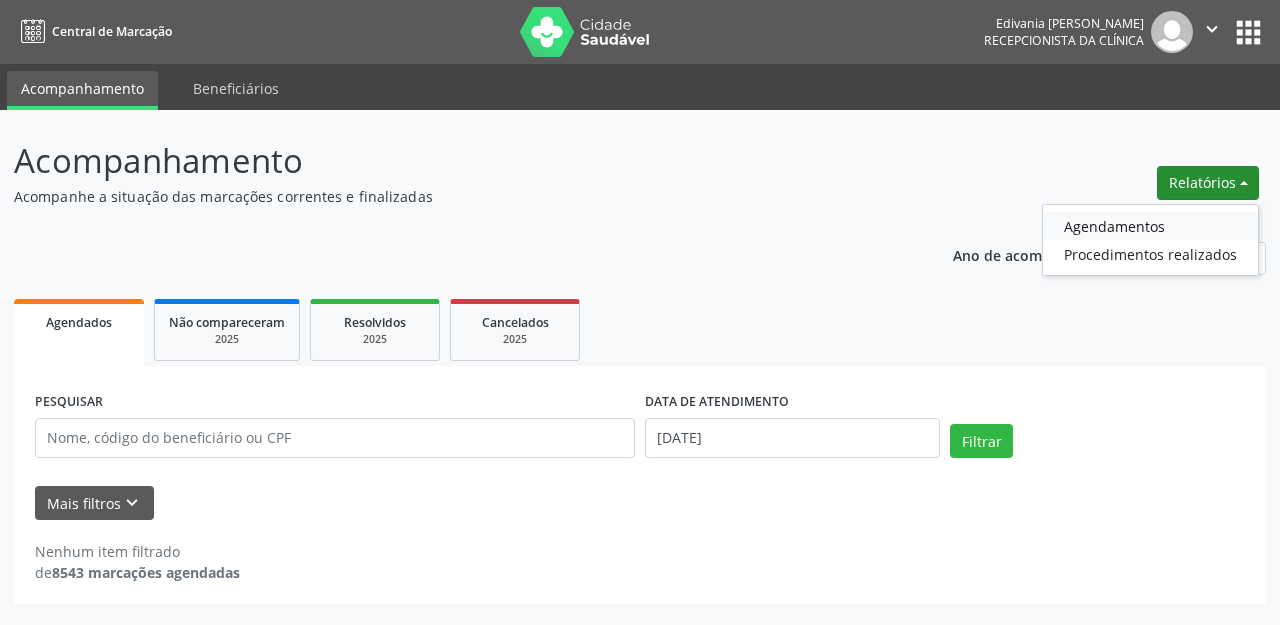 click on "Agendamentos" at bounding box center [1150, 226] 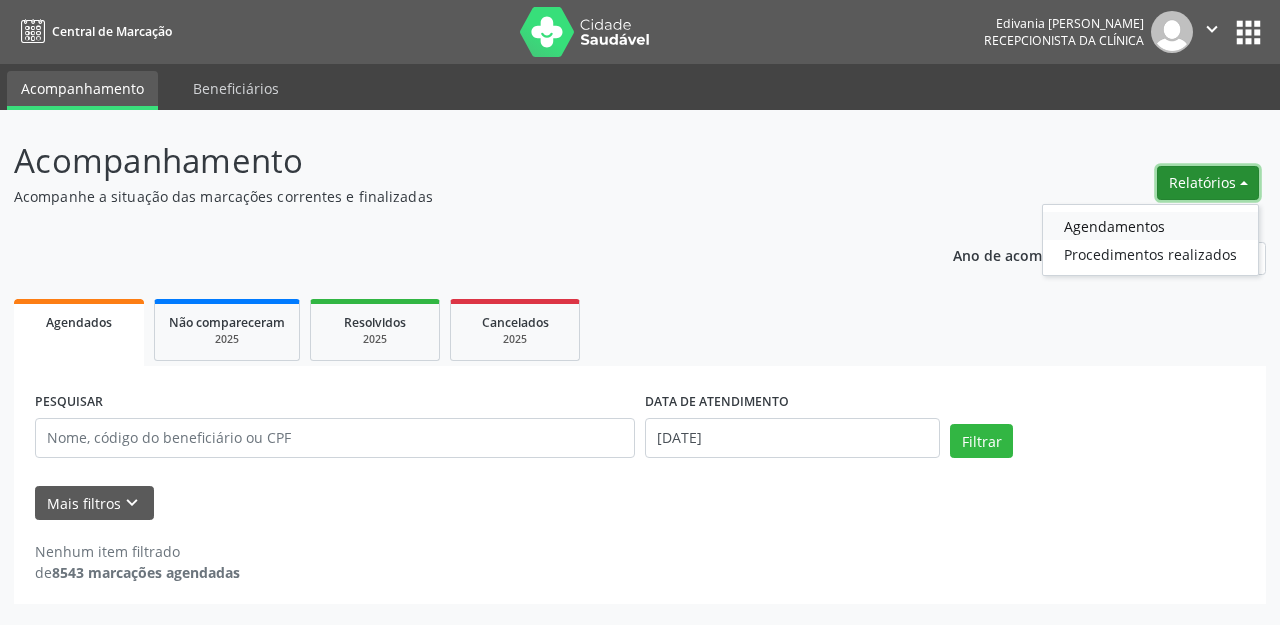 select on "6" 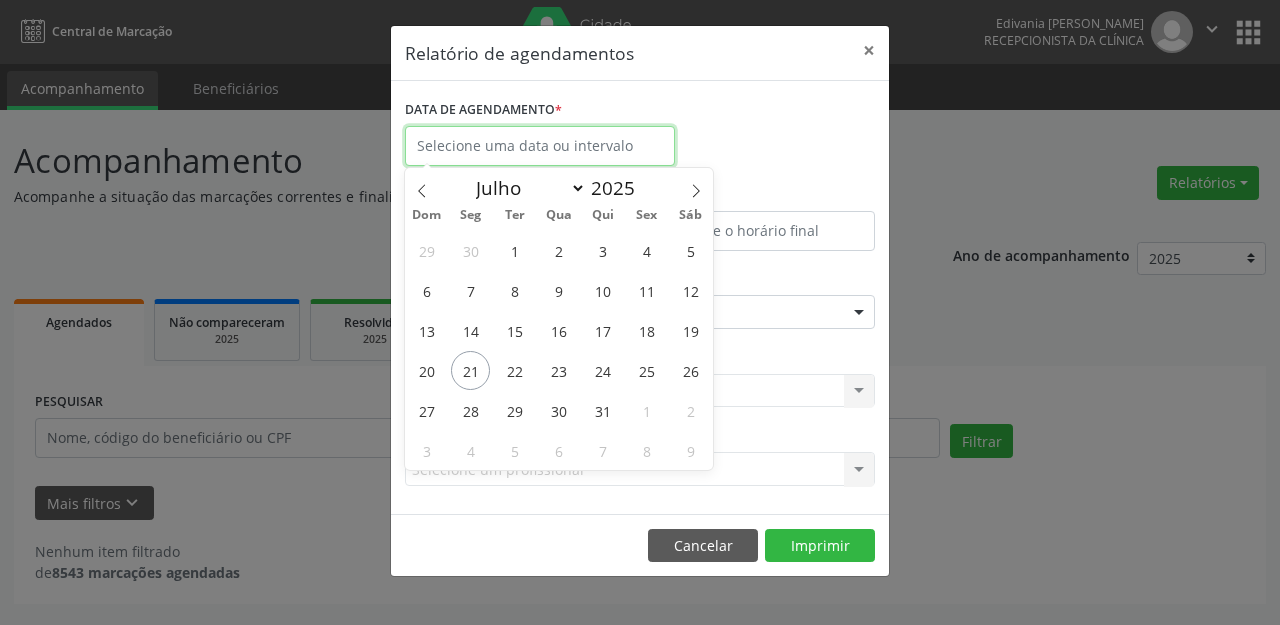 click at bounding box center (540, 146) 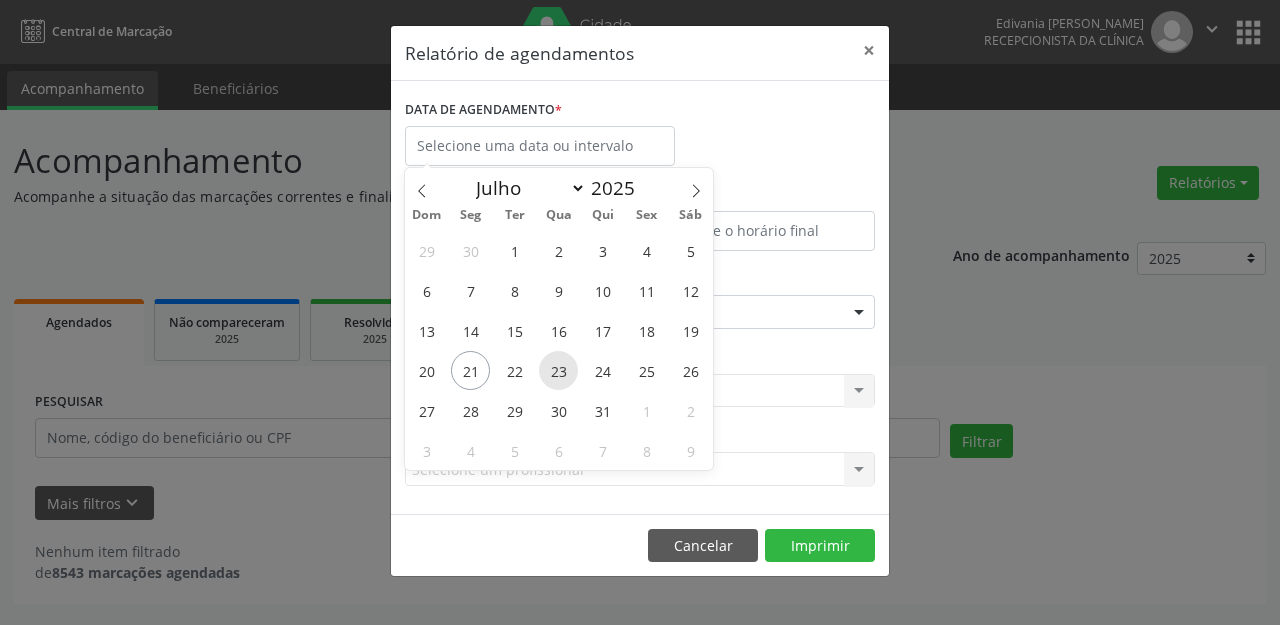 click on "23" at bounding box center (558, 370) 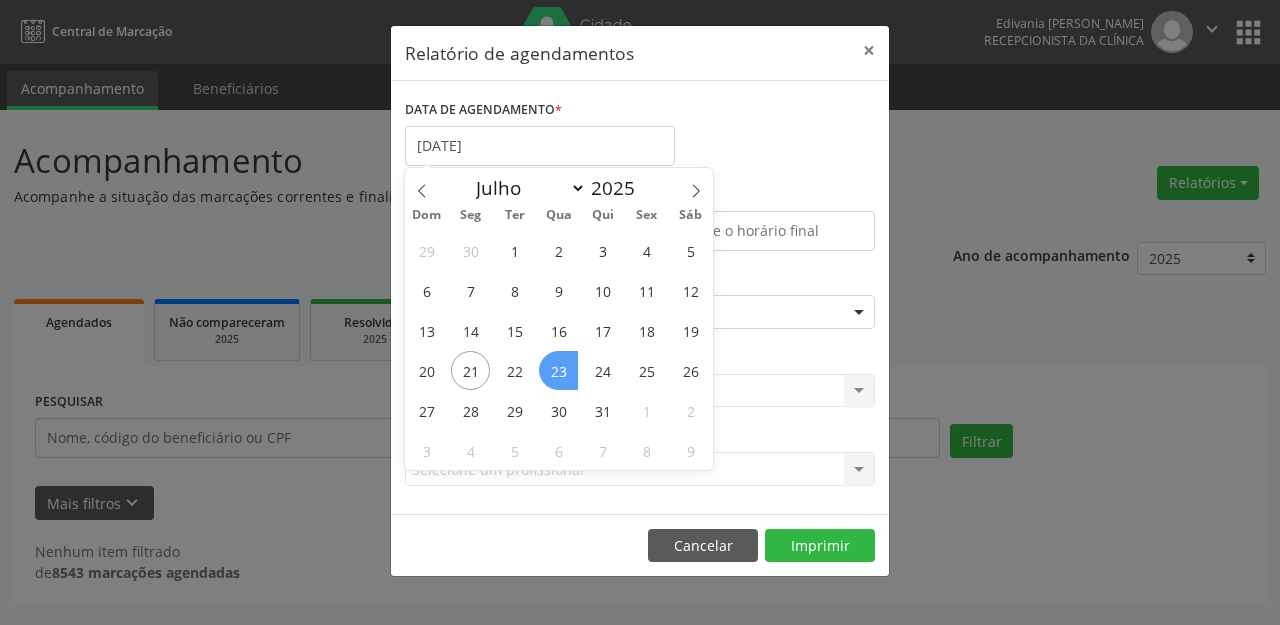 click on "23" at bounding box center (558, 370) 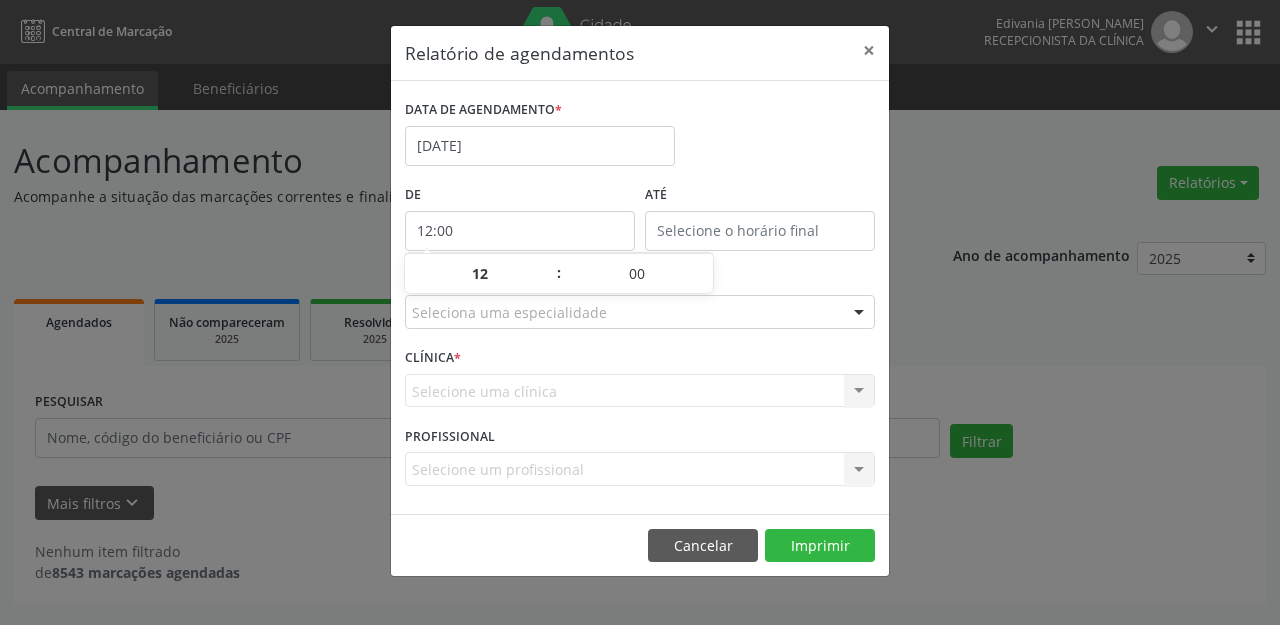 click on "12:00" at bounding box center [520, 231] 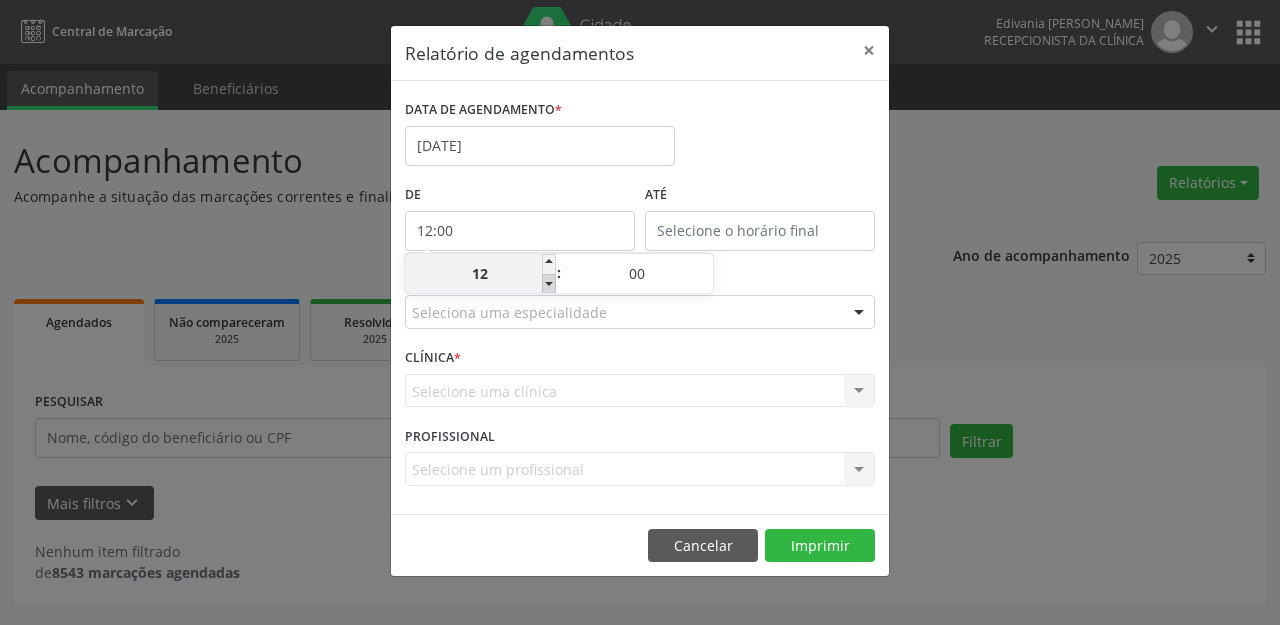 click at bounding box center [549, 284] 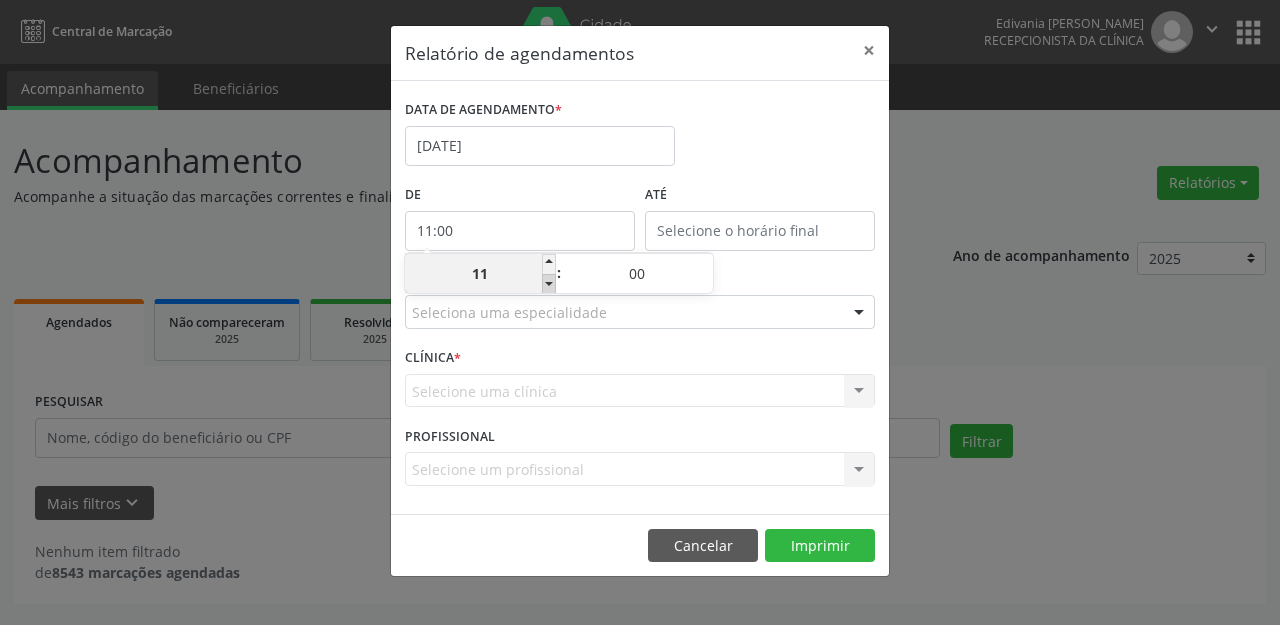 click at bounding box center [549, 284] 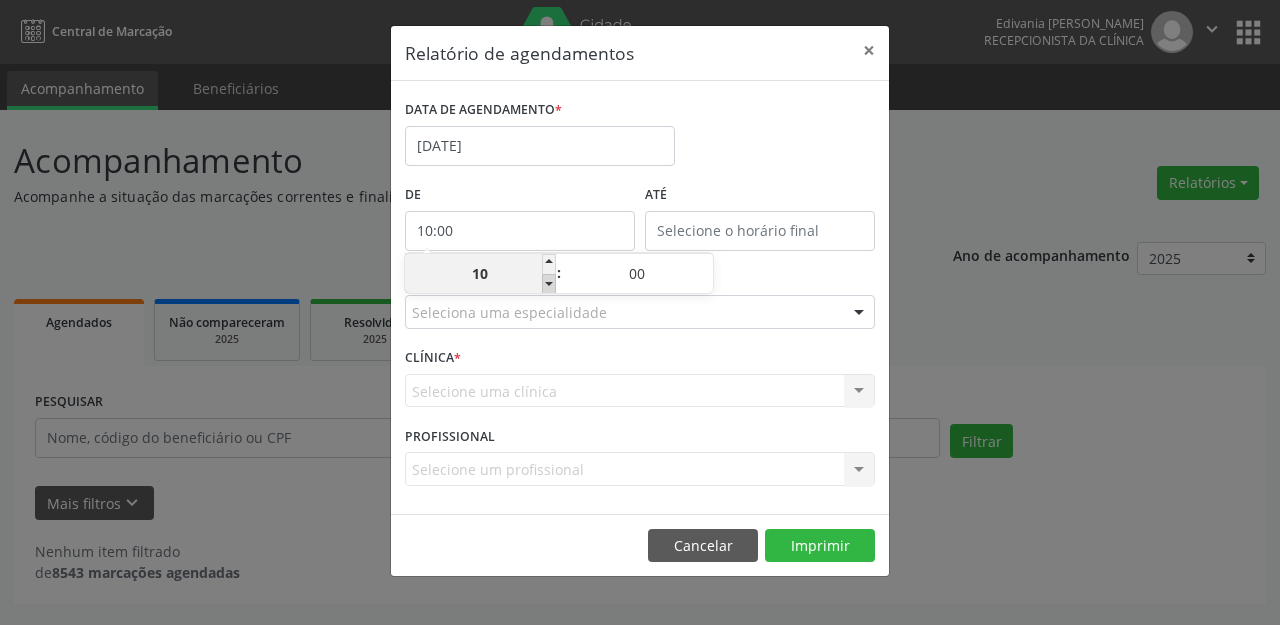 click at bounding box center [549, 284] 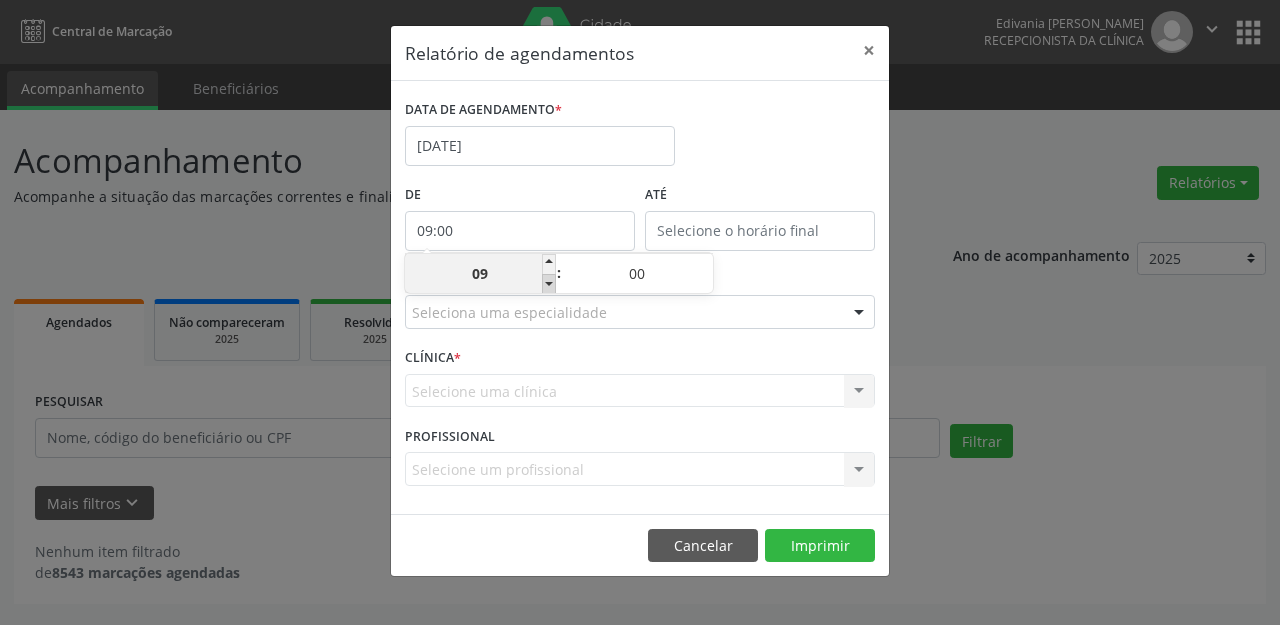 click at bounding box center [549, 284] 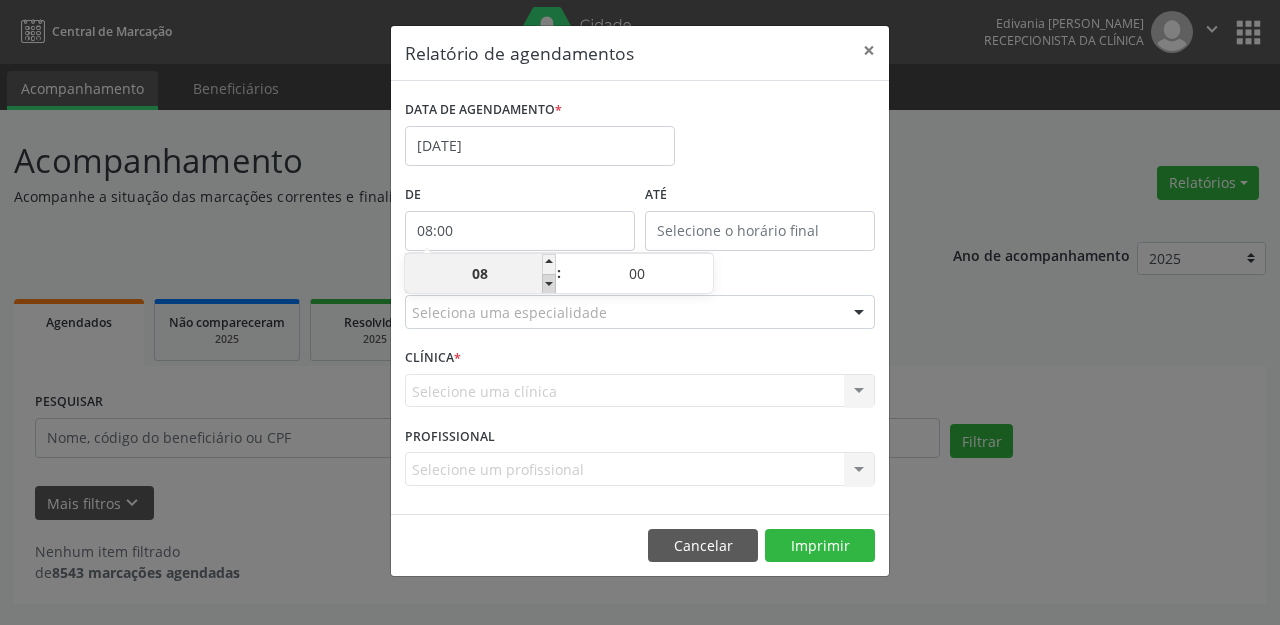 click at bounding box center (549, 284) 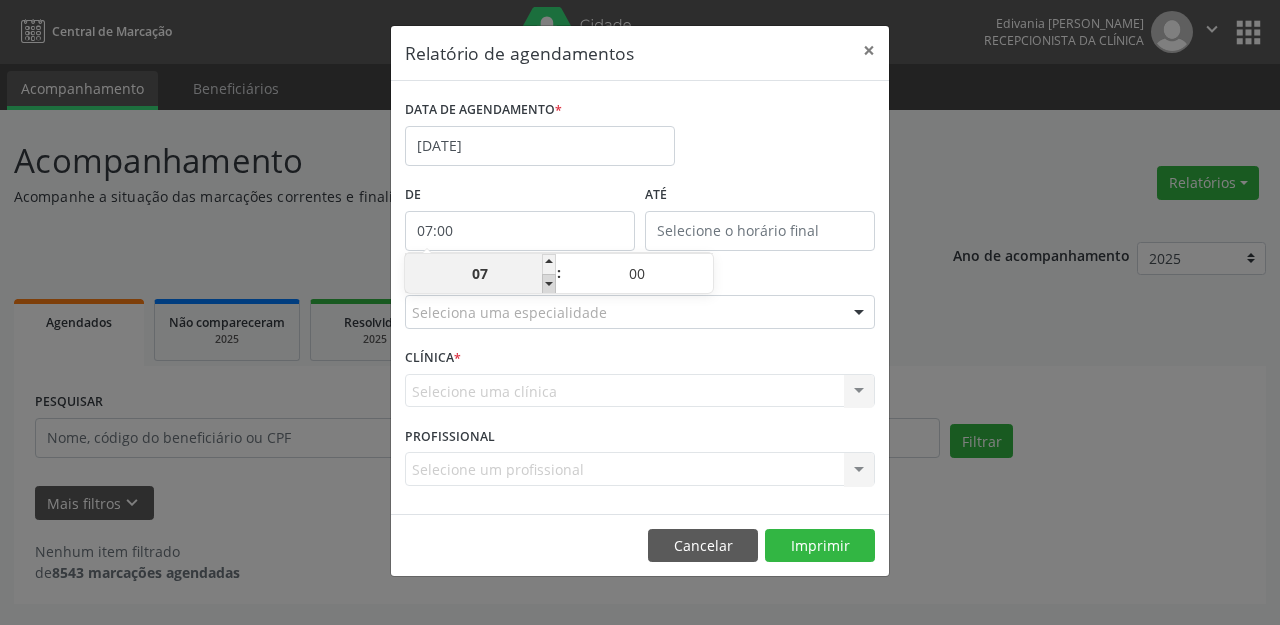 click at bounding box center [549, 284] 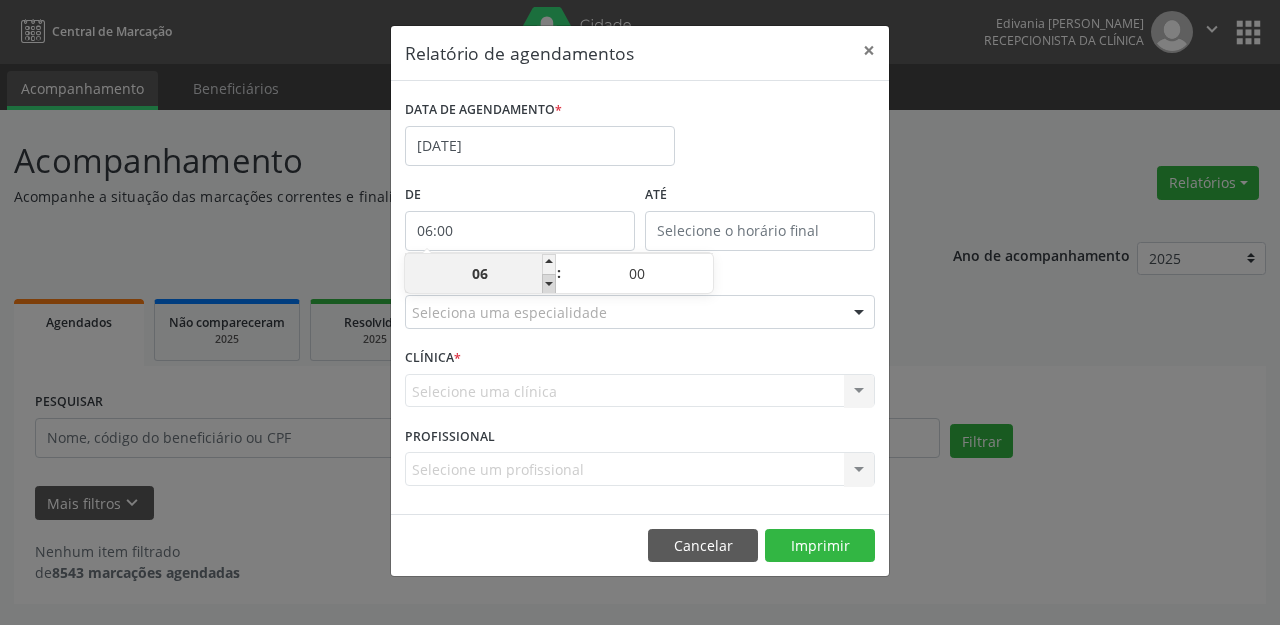 click at bounding box center (549, 284) 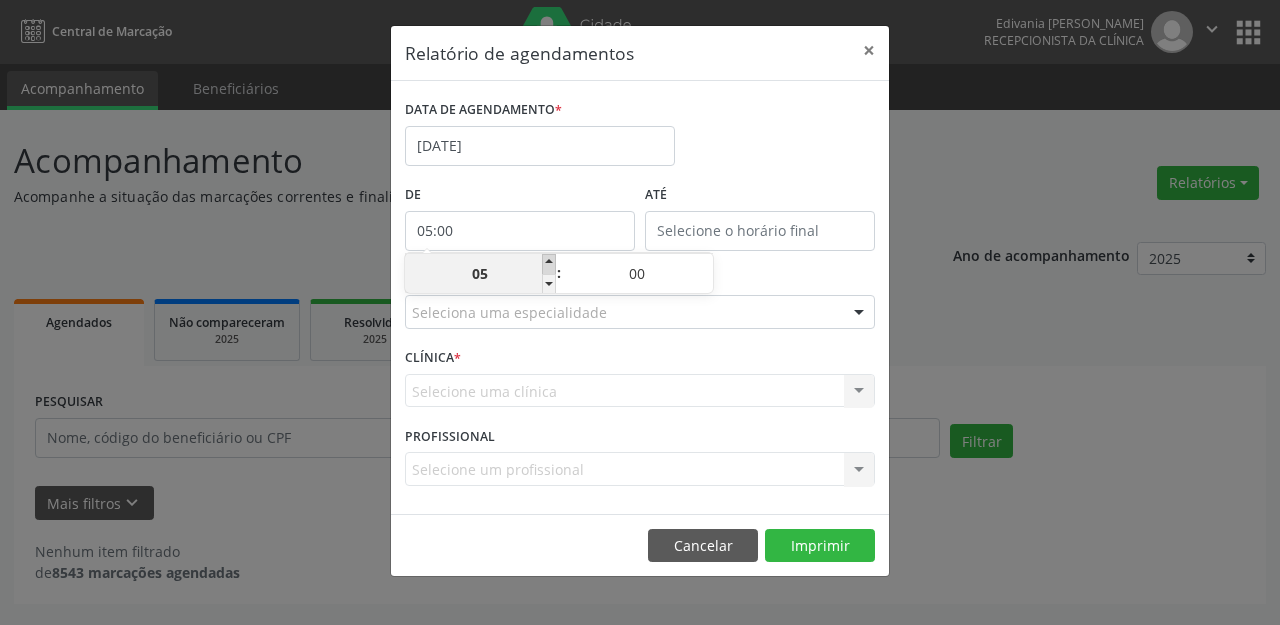 click at bounding box center [549, 264] 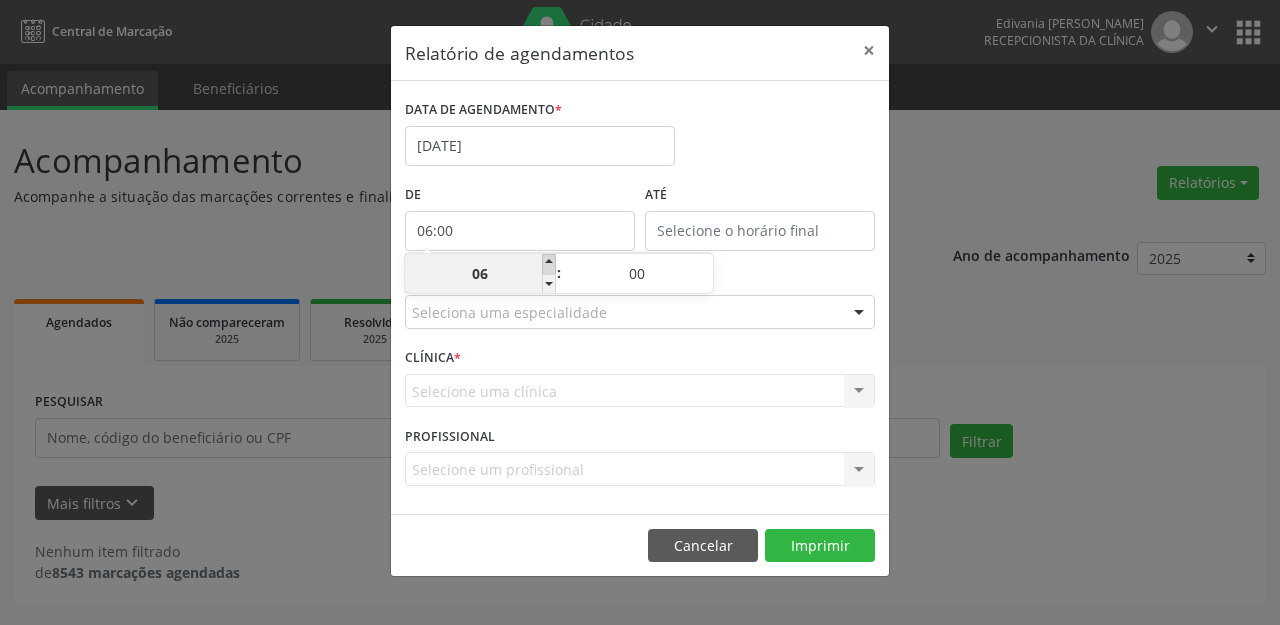 click at bounding box center (549, 264) 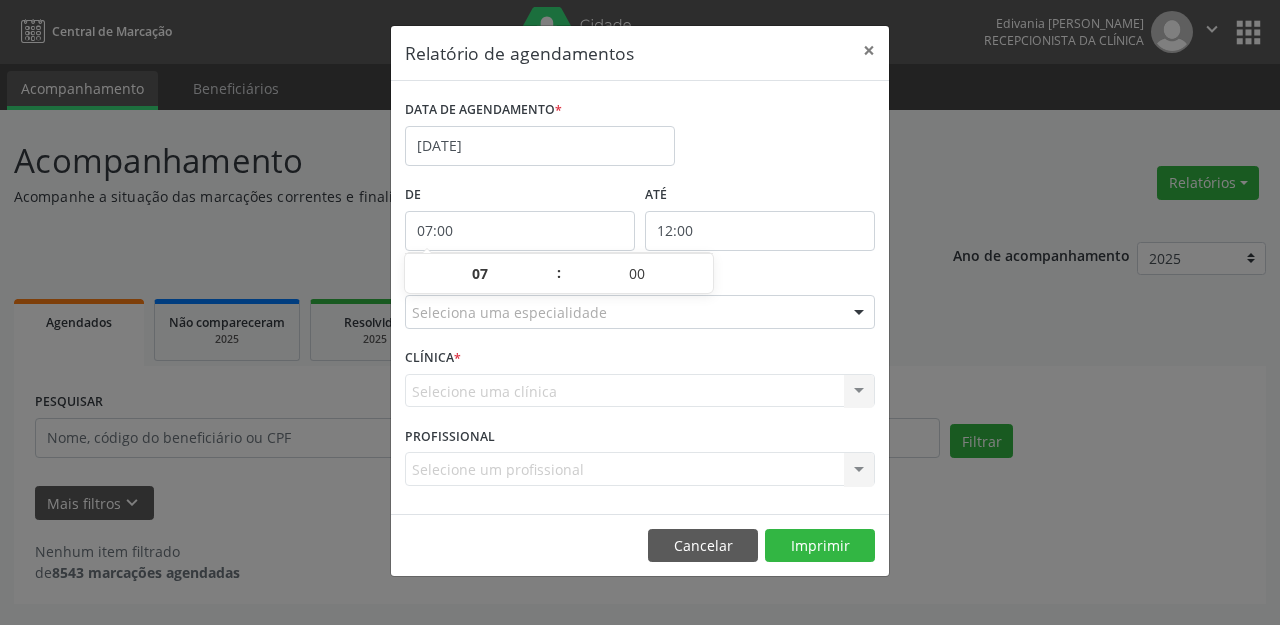 click on "12:00" at bounding box center (760, 231) 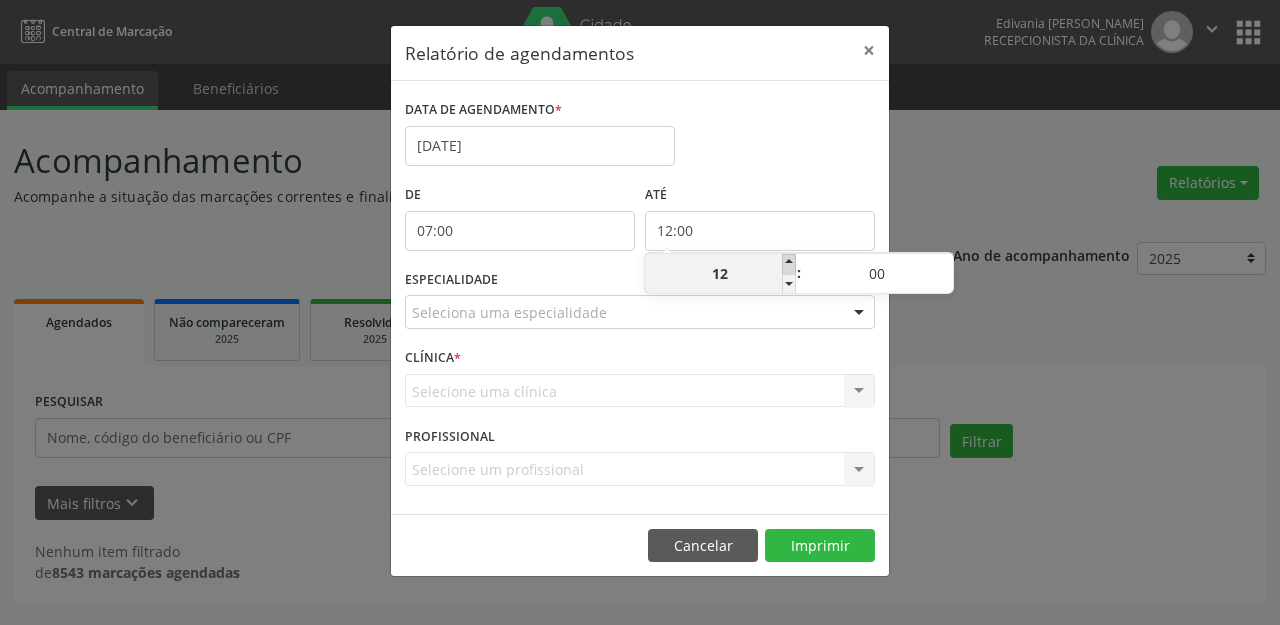 click at bounding box center [789, 264] 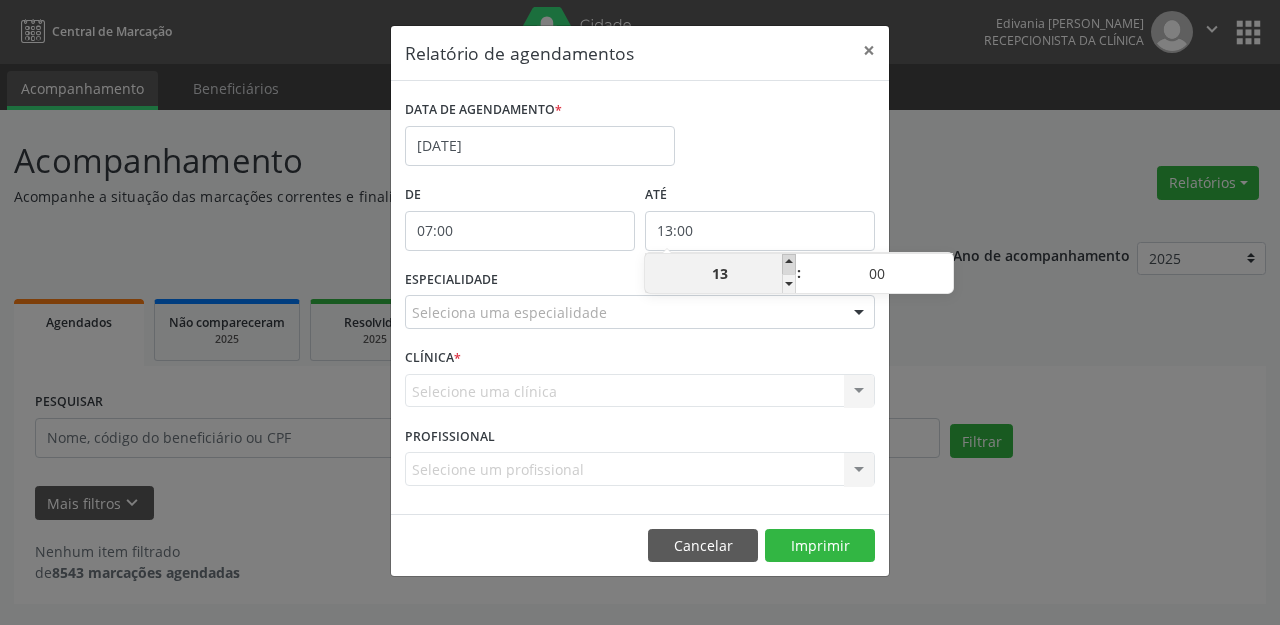 click at bounding box center [789, 264] 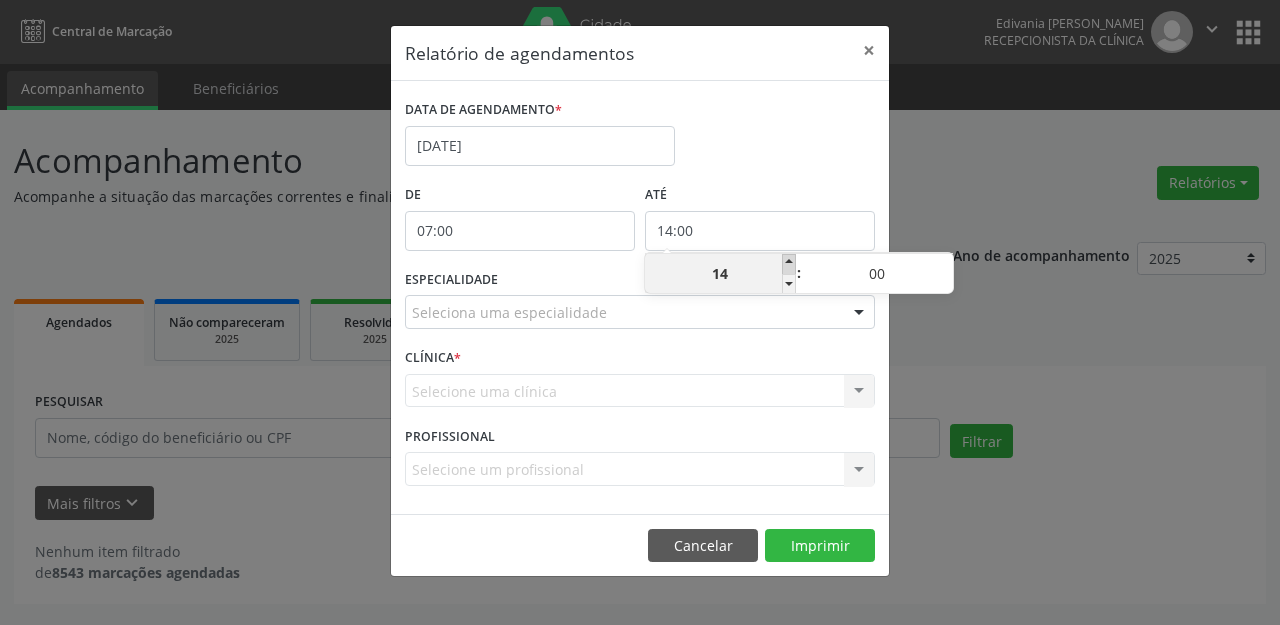 click at bounding box center (789, 264) 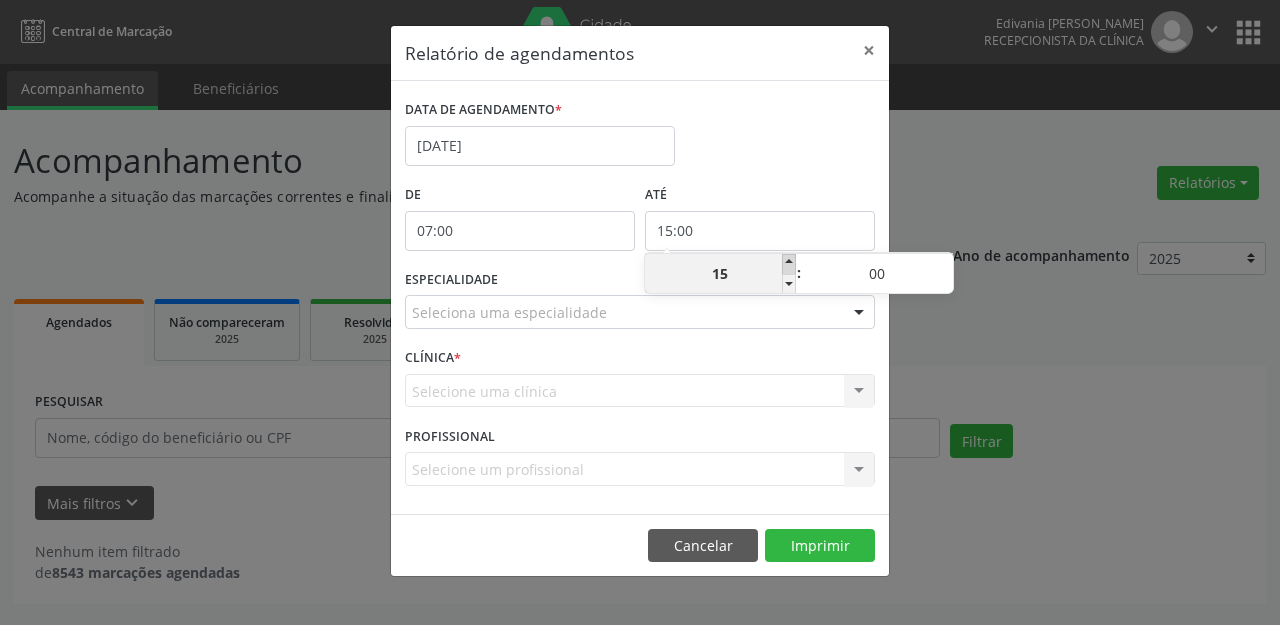 click at bounding box center [789, 264] 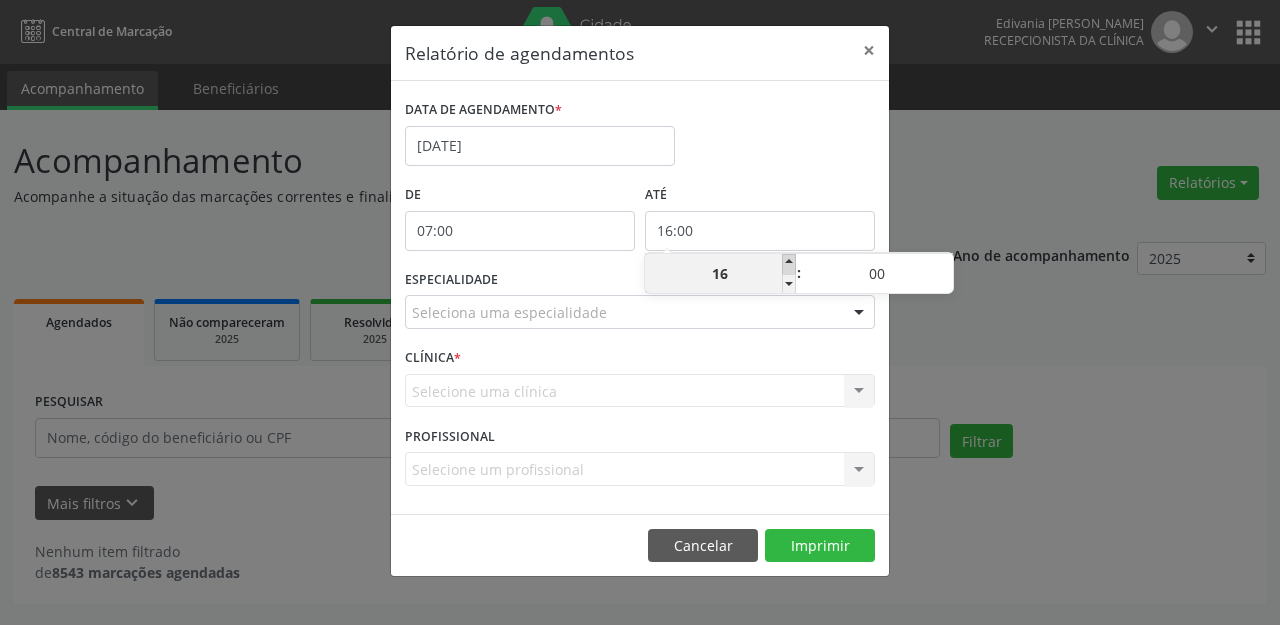 click at bounding box center (789, 264) 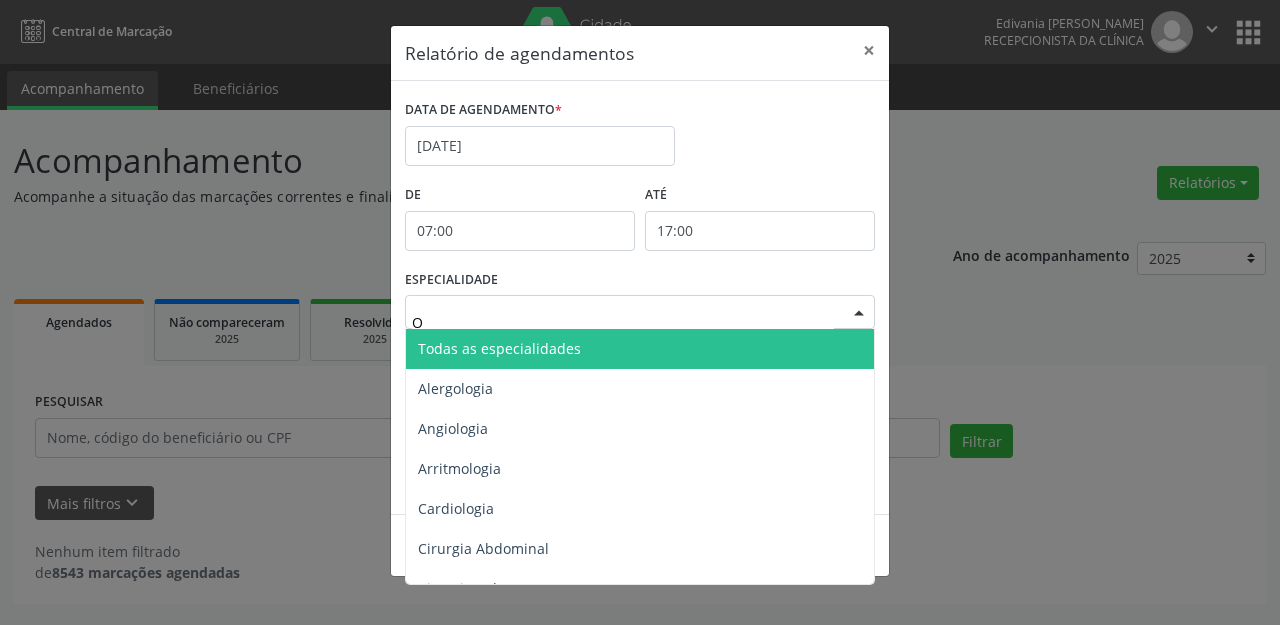 type on "OF" 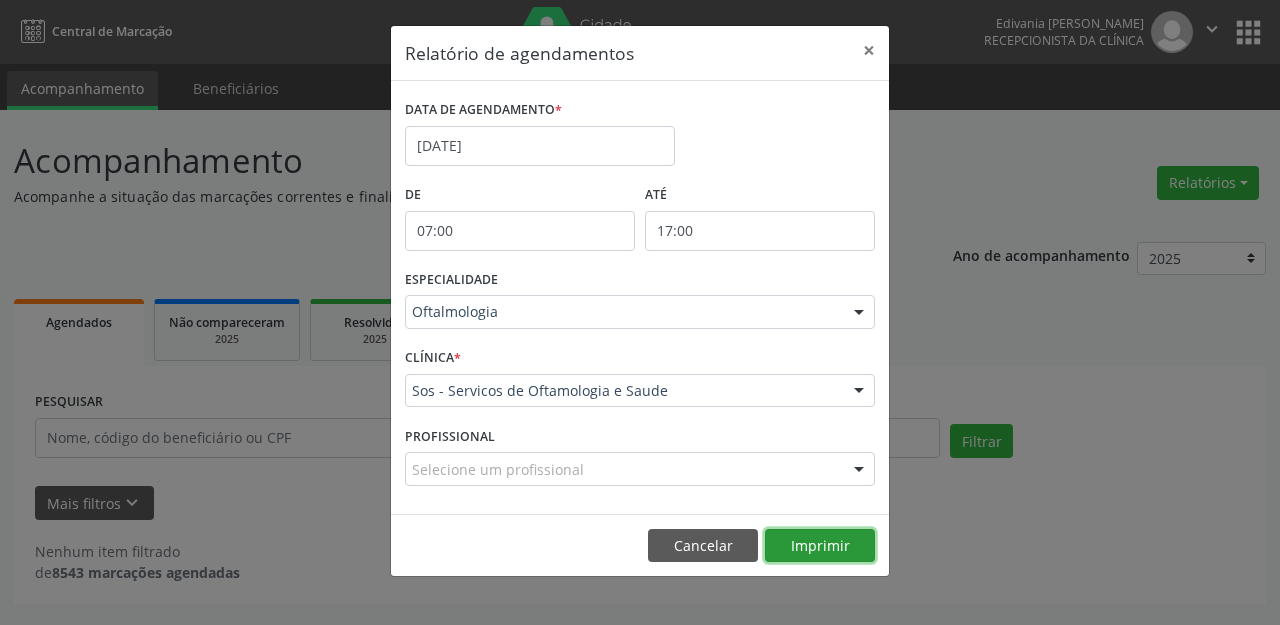 click on "Imprimir" at bounding box center [820, 546] 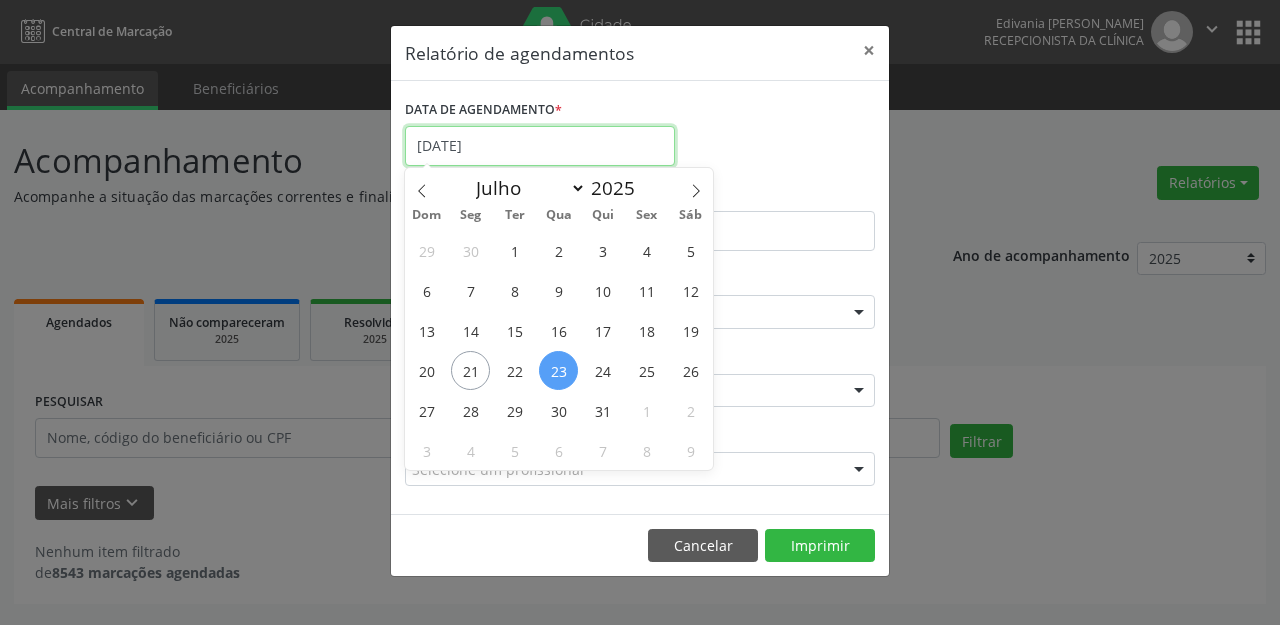 click on "[DATE]" at bounding box center [540, 146] 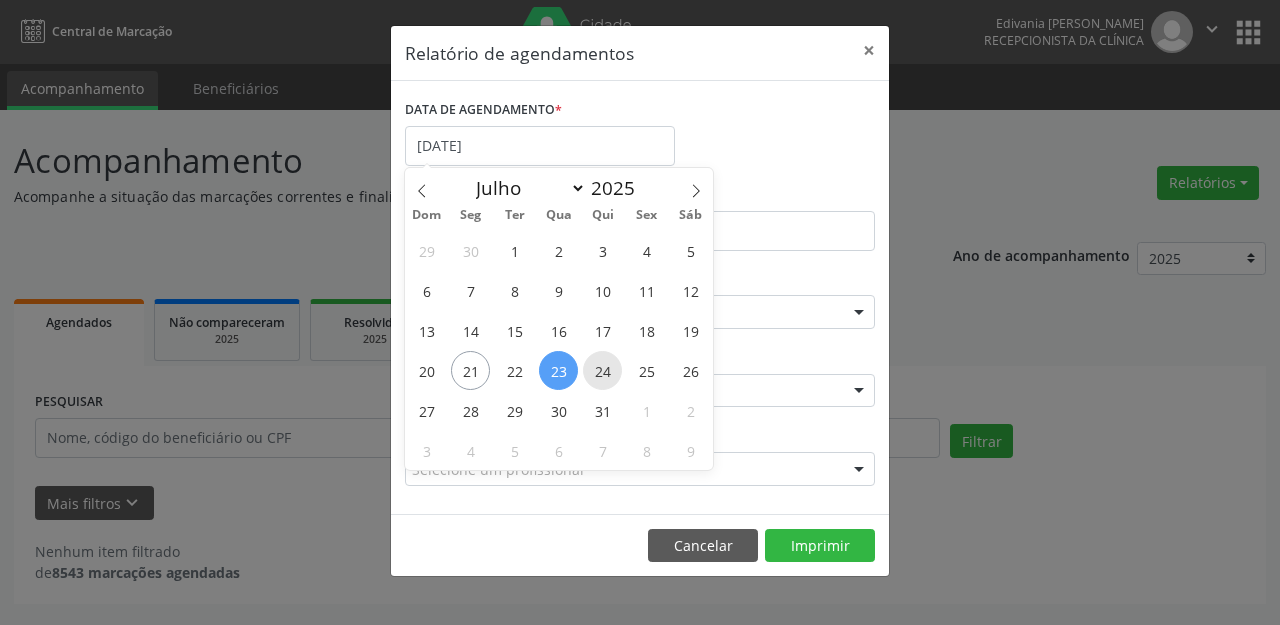 click on "24" at bounding box center [602, 370] 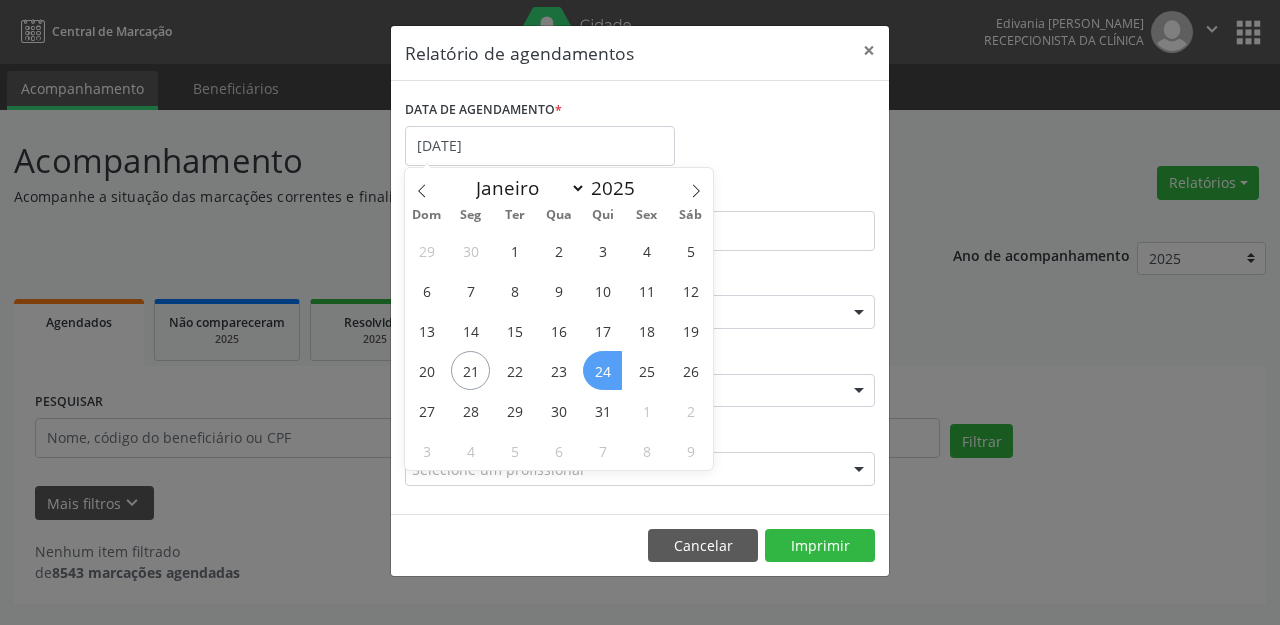 click on "24" at bounding box center (602, 370) 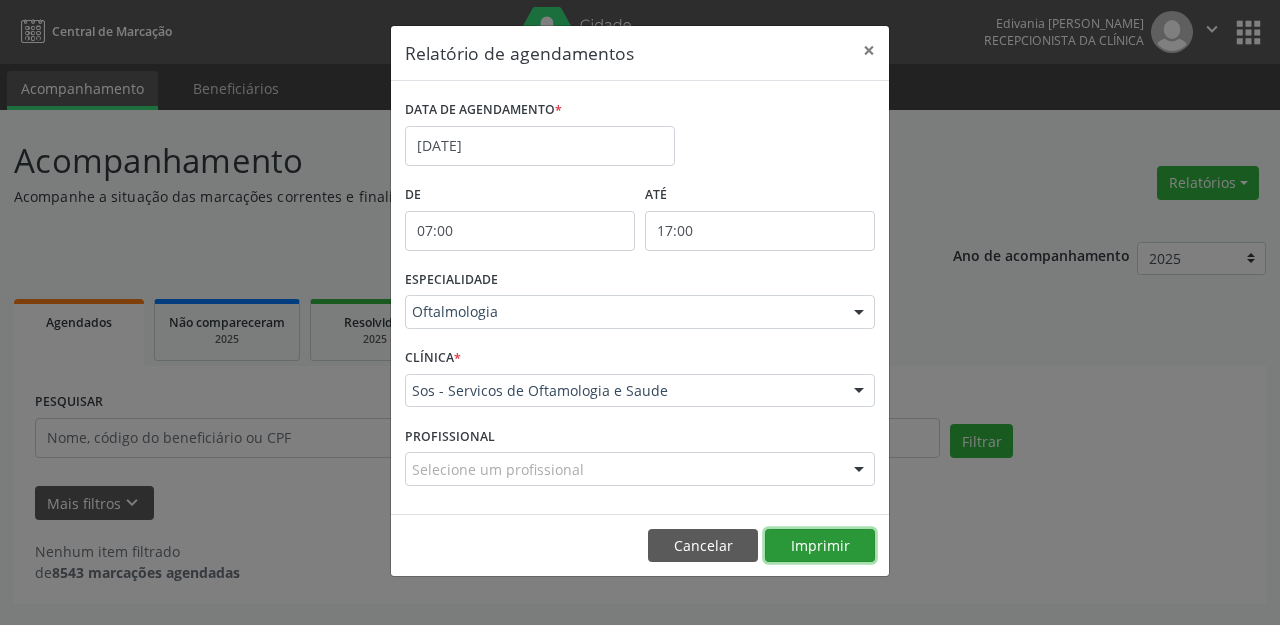click on "Imprimir" at bounding box center (820, 546) 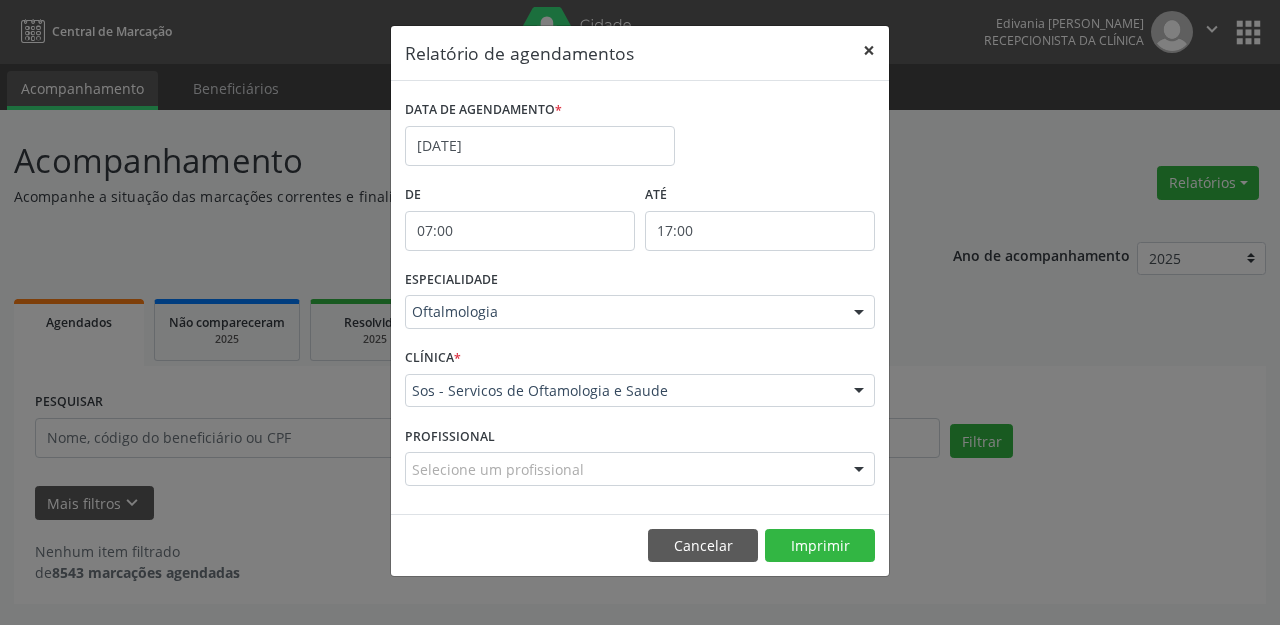 click on "×" at bounding box center (869, 50) 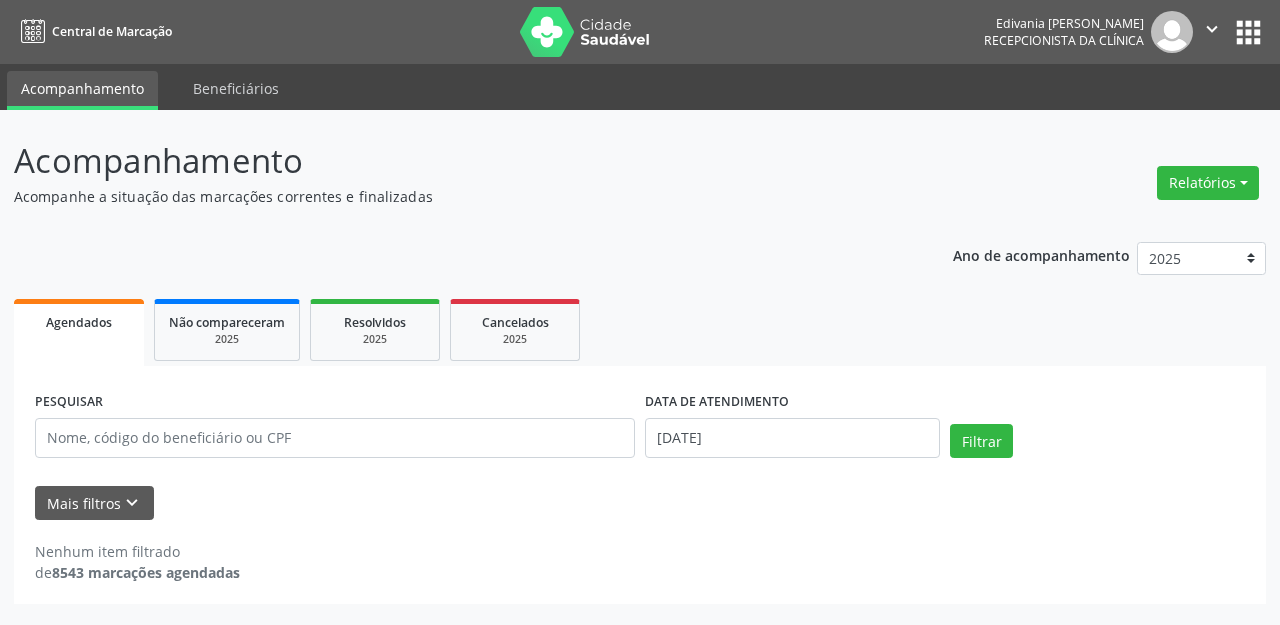 click on "Mais filtros
keyboard_arrow_down" at bounding box center (640, 503) 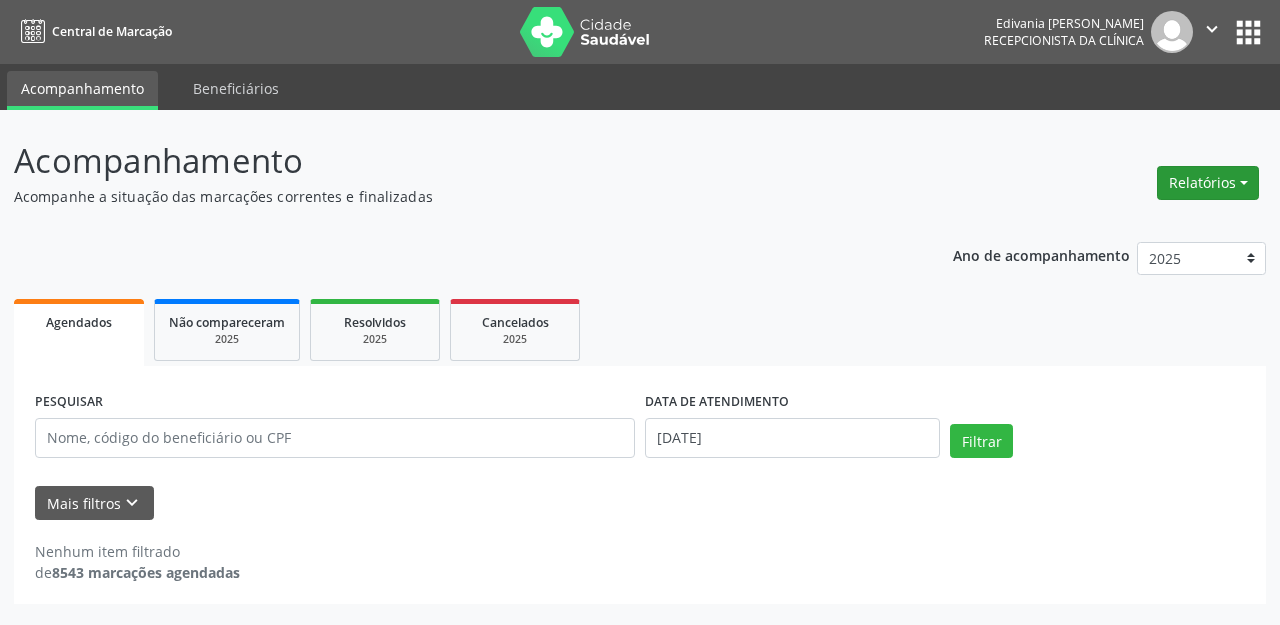 click on "Relatórios" at bounding box center (1208, 183) 